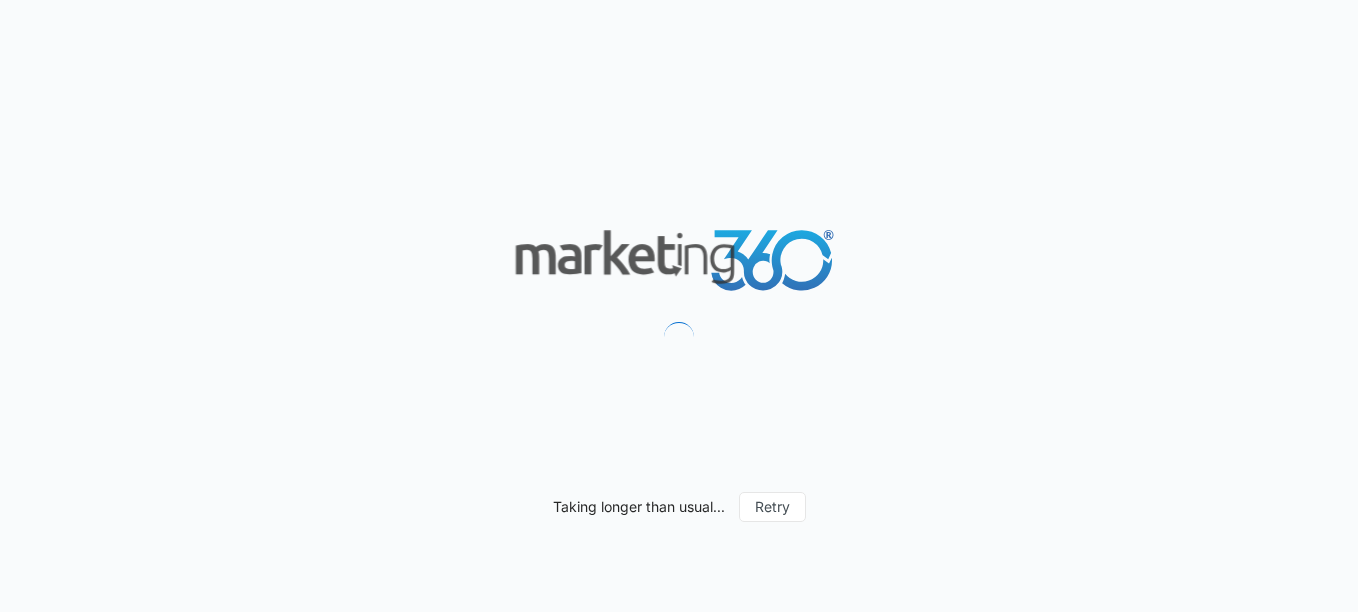 scroll, scrollTop: 0, scrollLeft: 0, axis: both 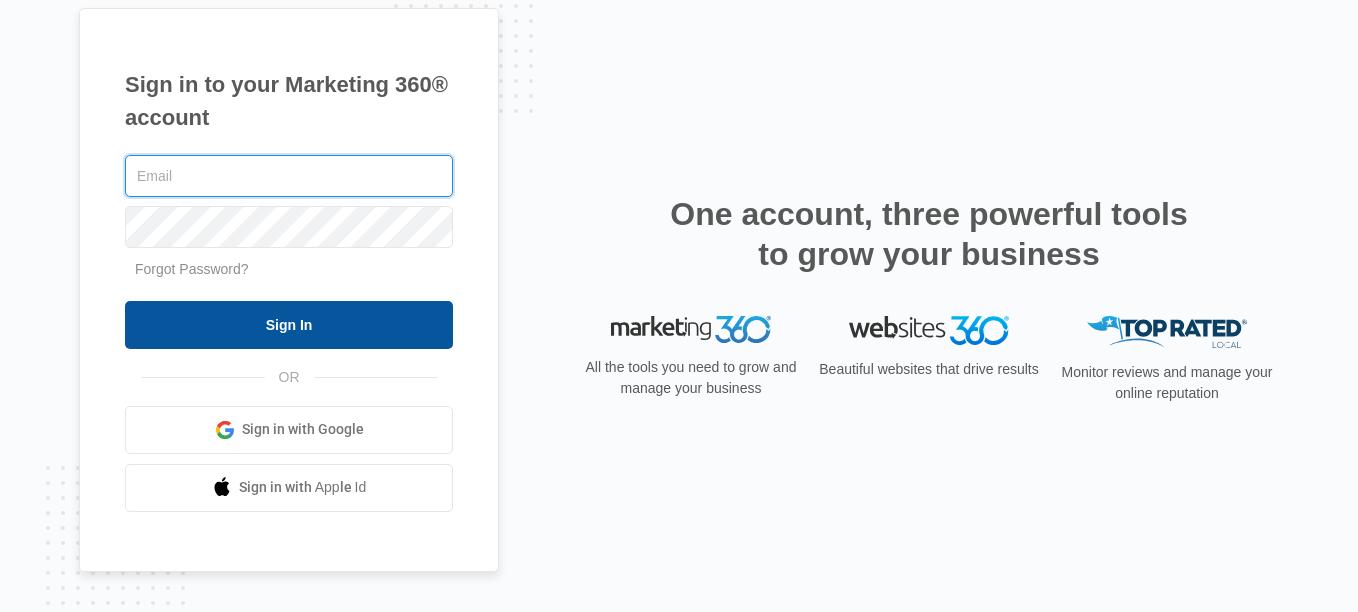 type on "[USERNAME]@example.com" 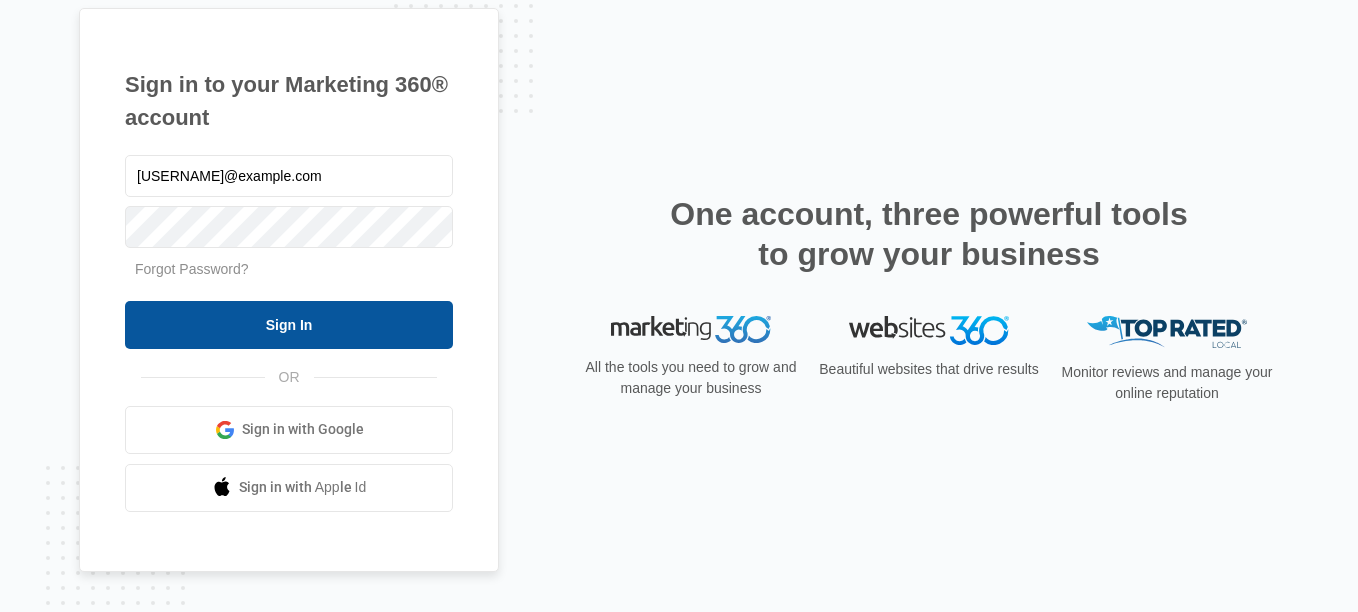 click on "Sign In" at bounding box center [289, 325] 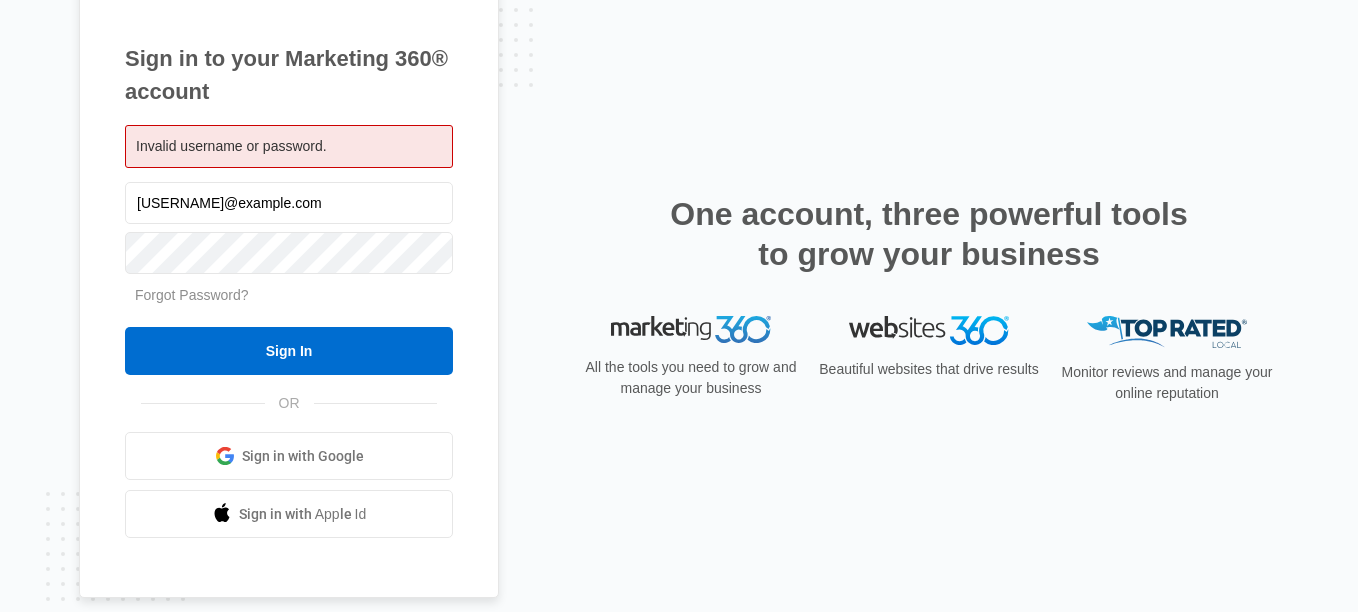 scroll, scrollTop: 0, scrollLeft: 0, axis: both 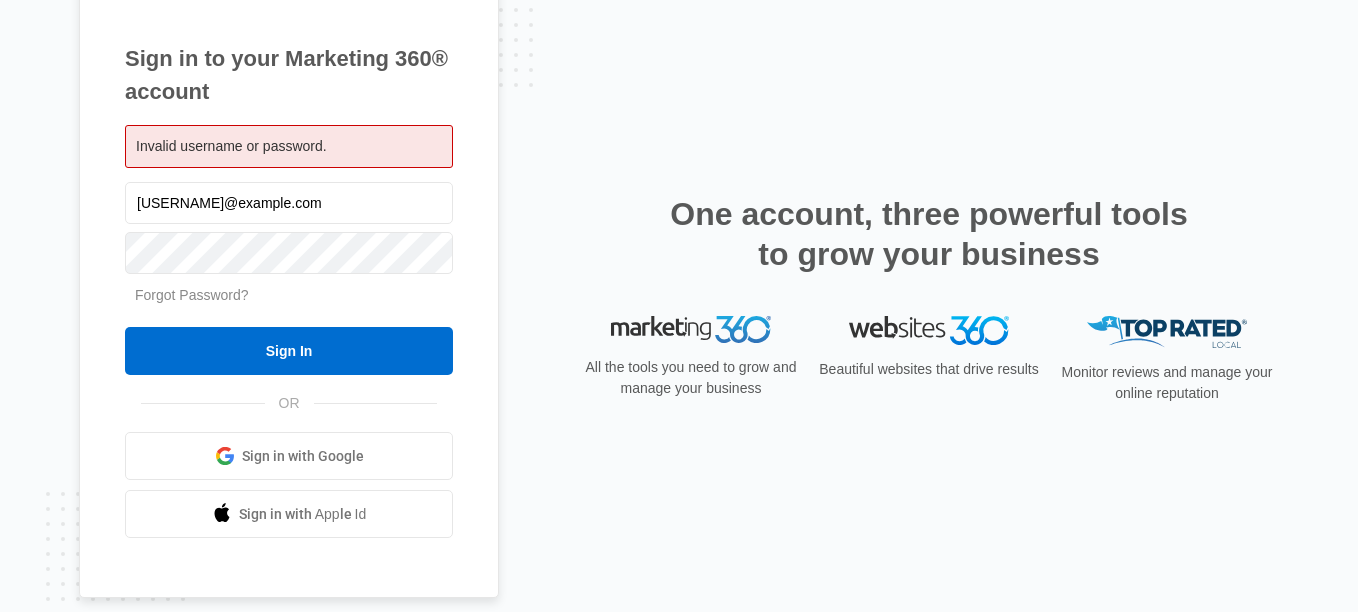 click on "Forgot Password?" at bounding box center (192, 295) 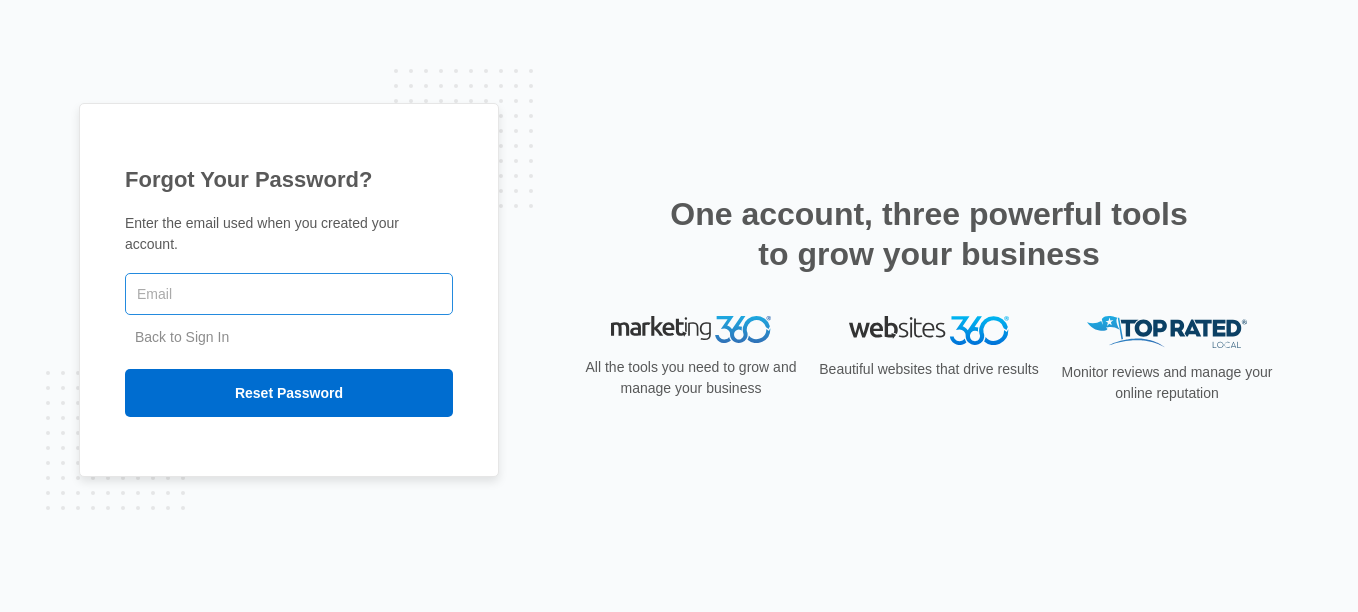 scroll, scrollTop: 0, scrollLeft: 0, axis: both 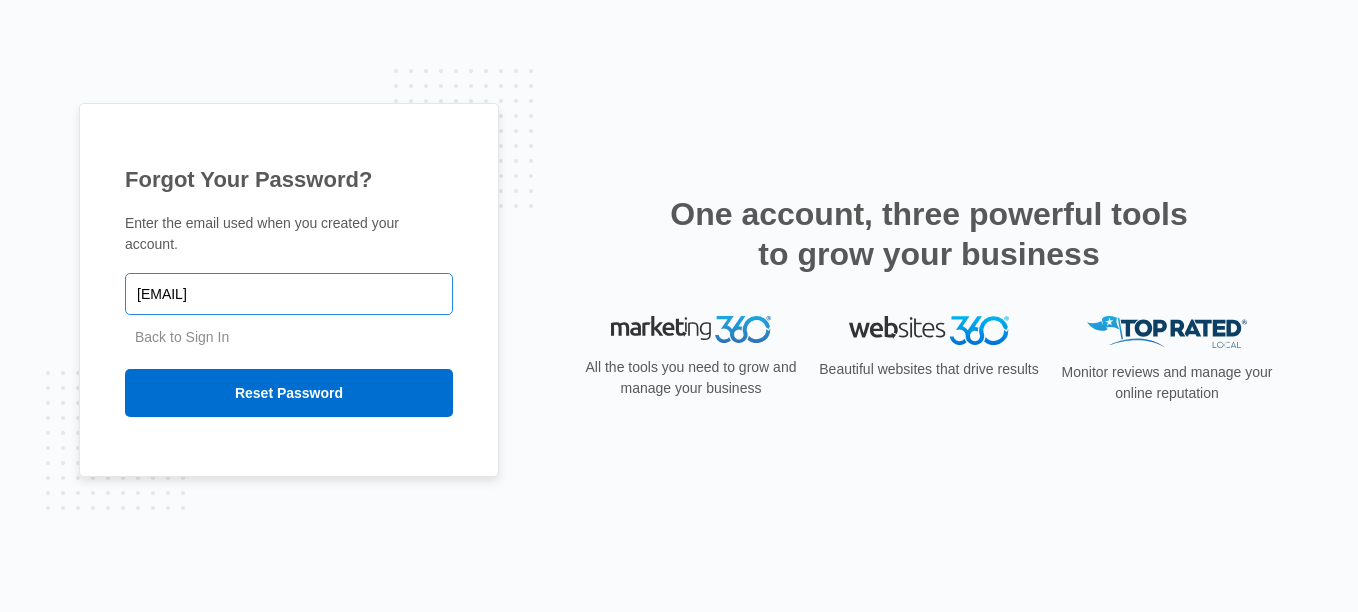 type on "[USERNAME]@example.com" 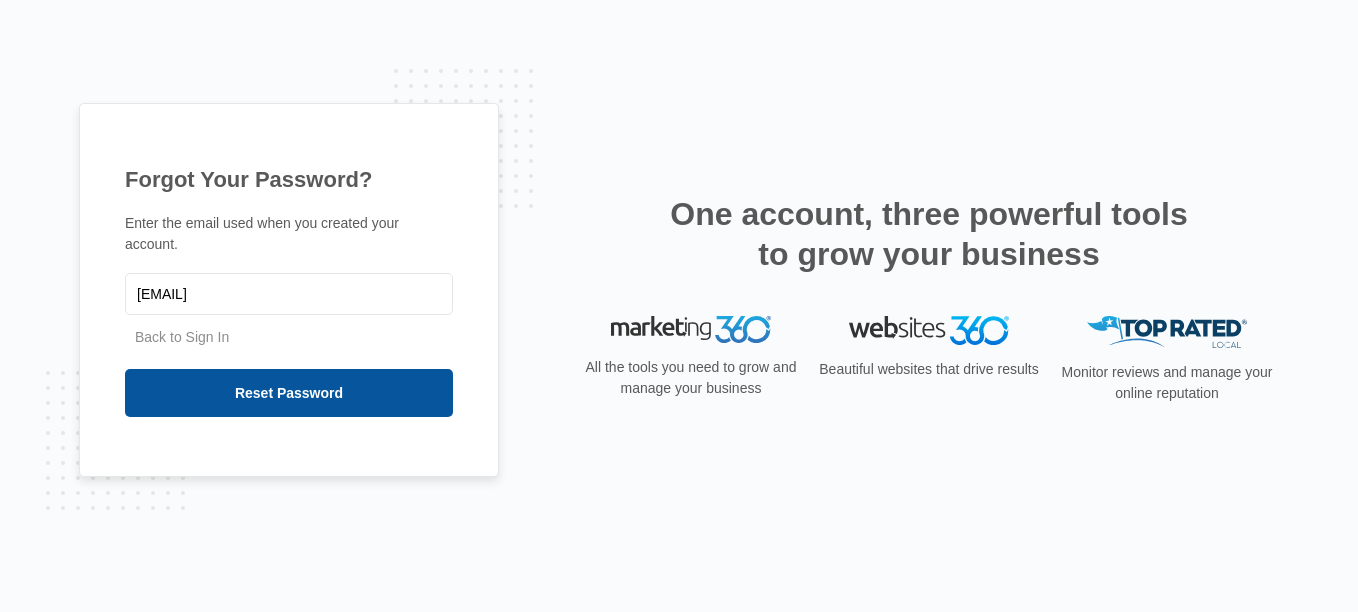 click on "Reset Password" at bounding box center [289, 393] 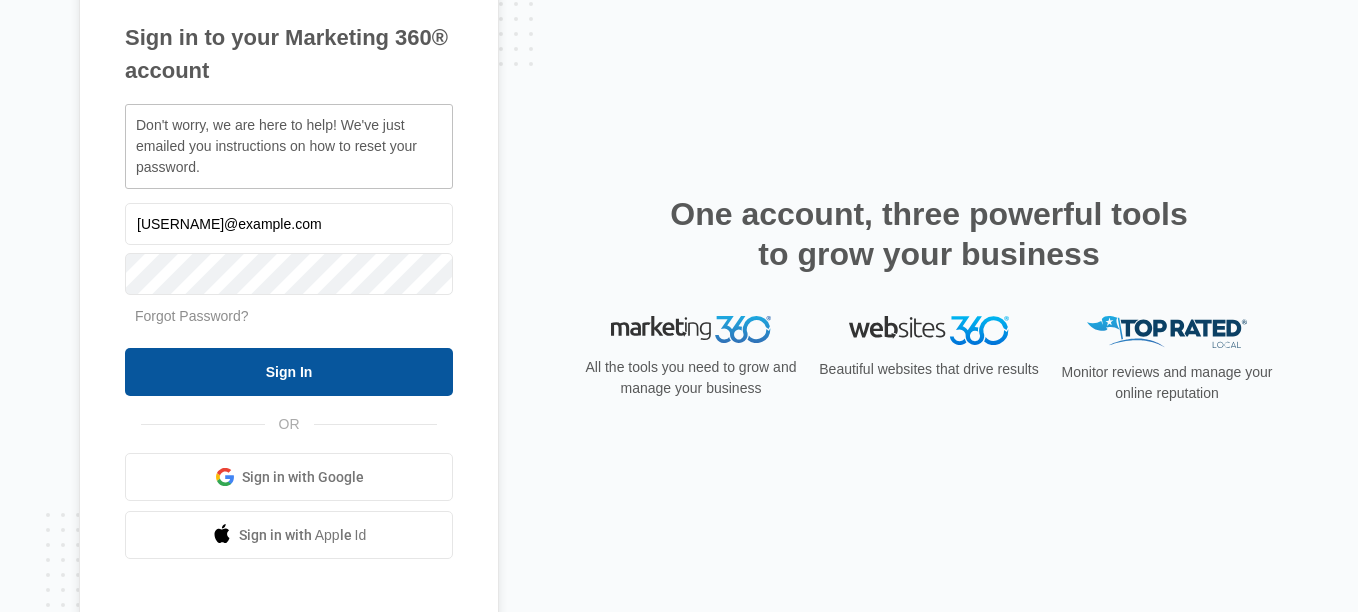 scroll, scrollTop: 0, scrollLeft: 0, axis: both 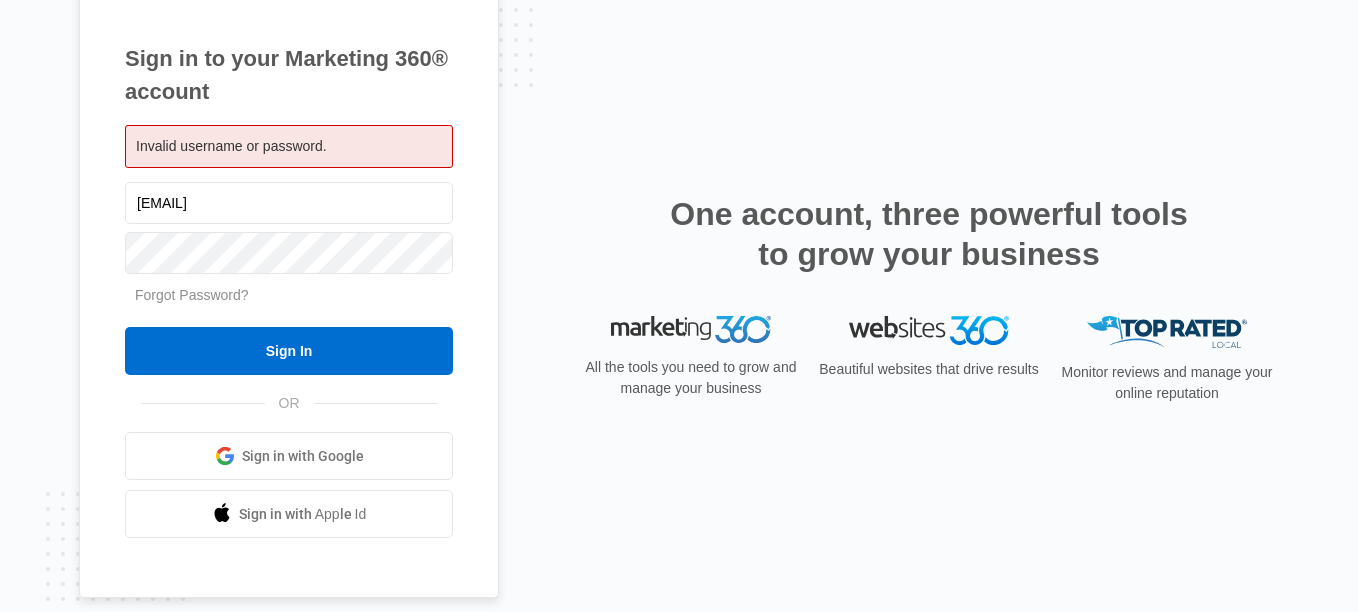 click on "Invalid username or password." at bounding box center [289, 146] 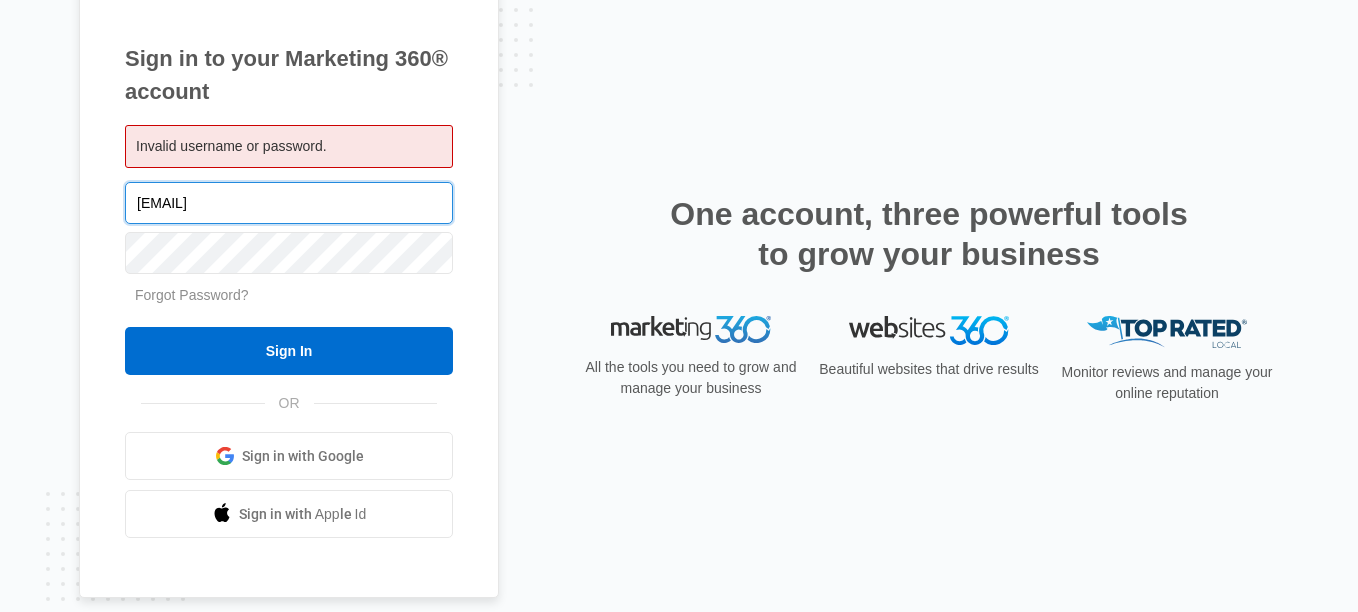 click on "[EMAIL]" at bounding box center (289, 203) 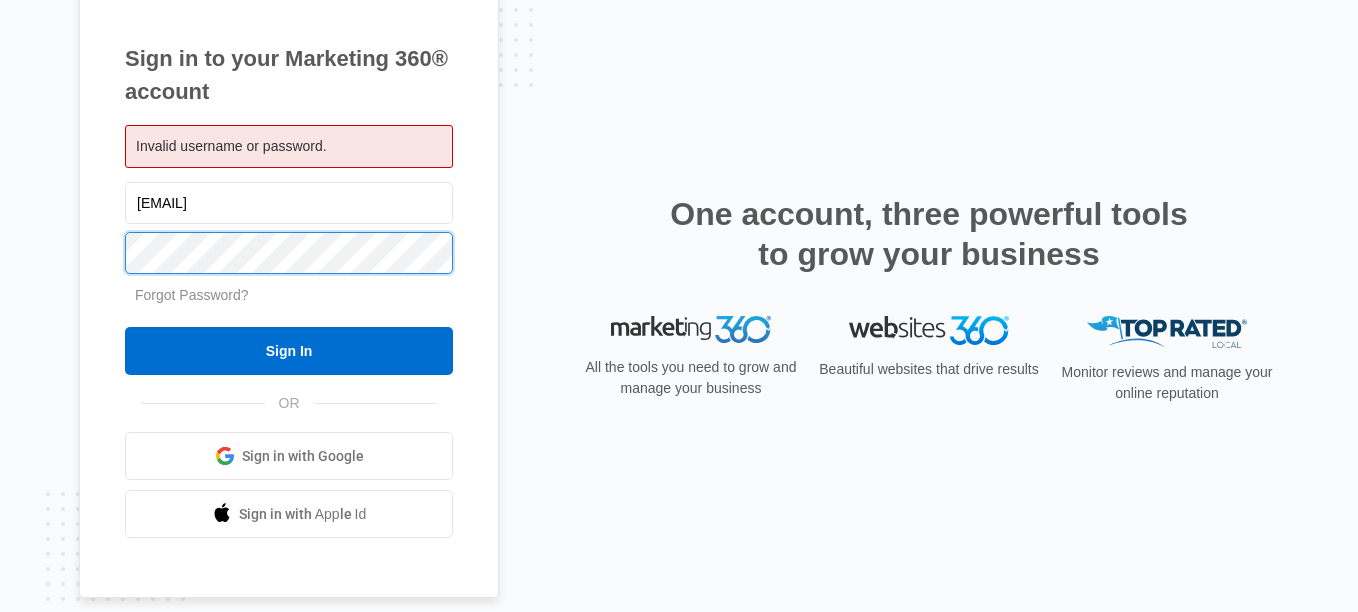 click on "Sign in to your Marketing 360® account
Invalid username or password.
duanefranklin7@gmail.com
Forgot Password?" at bounding box center [289, 290] 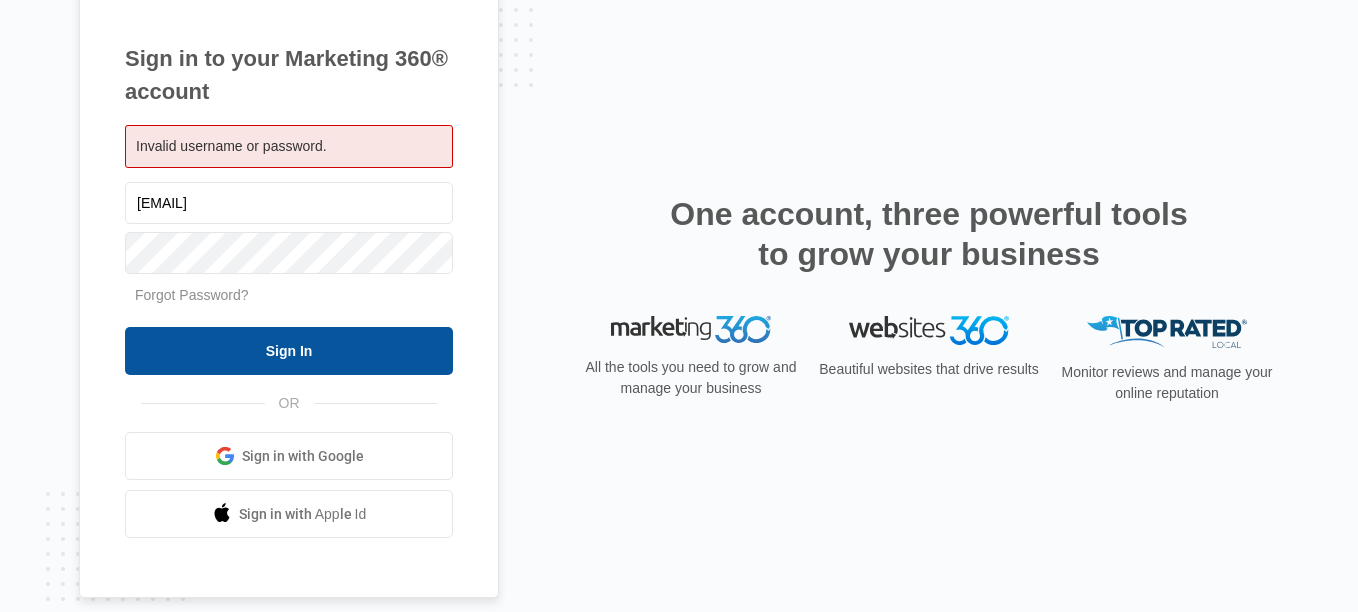 click on "Sign In" at bounding box center (289, 351) 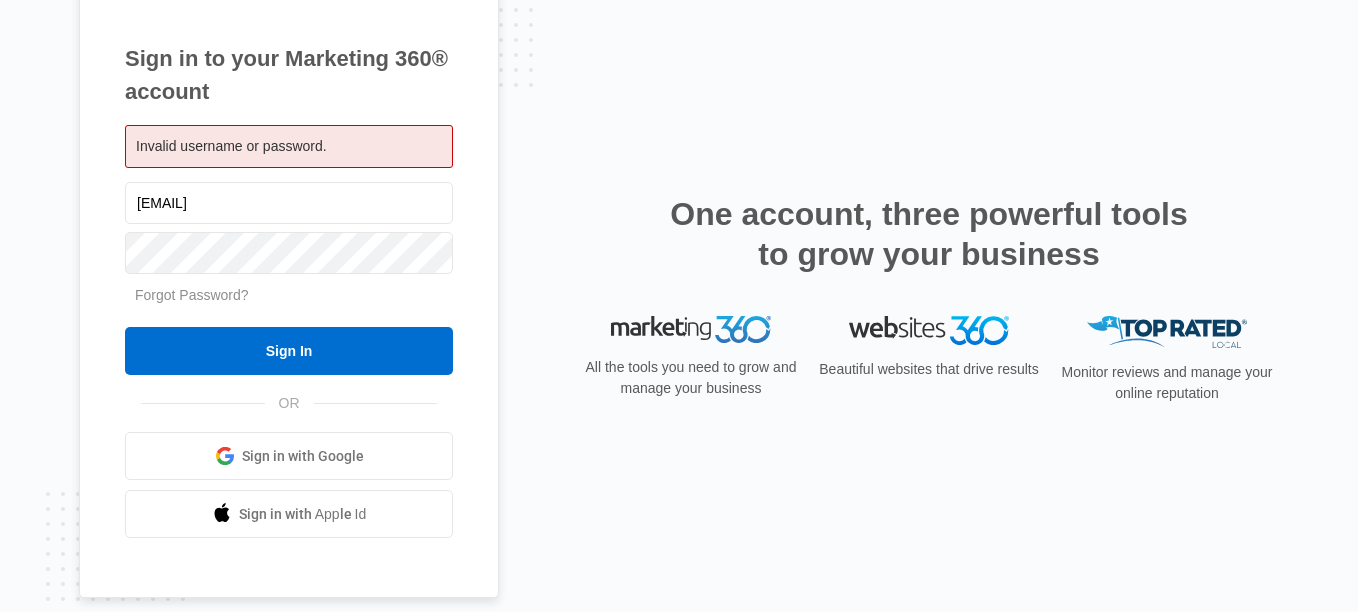 scroll, scrollTop: 0, scrollLeft: 0, axis: both 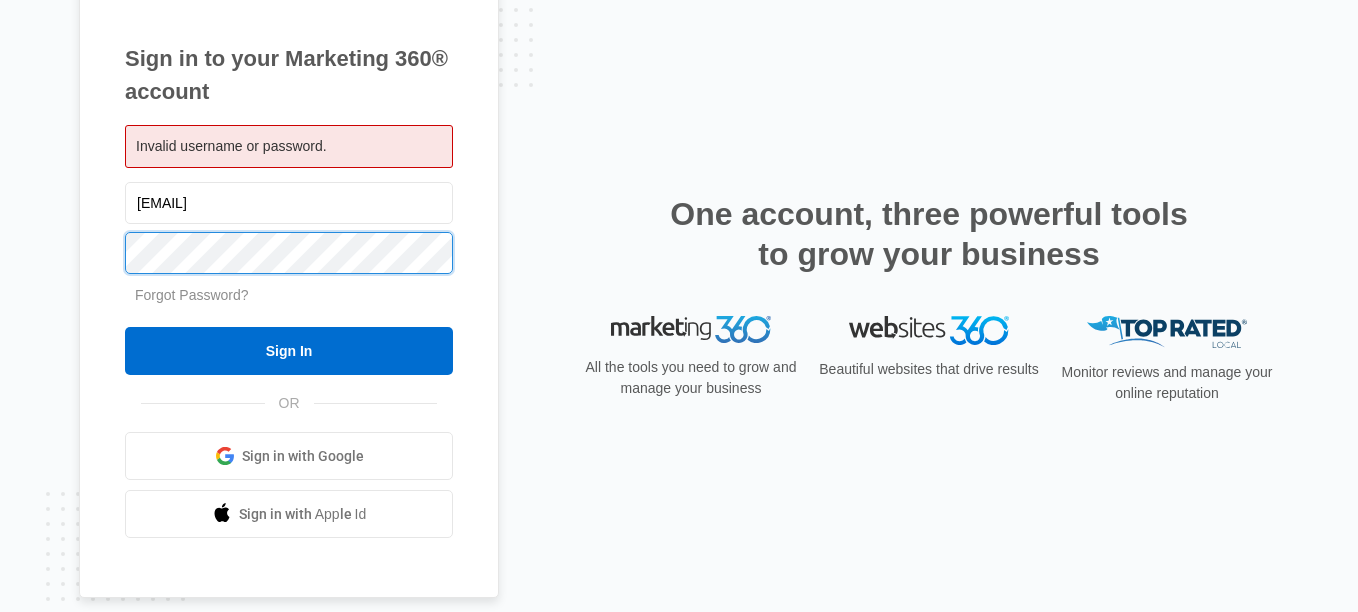 click on "Sign in to your Marketing 360® account
Invalid username or password.
duanefranklin7@gmail.com
Forgot Password?" at bounding box center [289, 290] 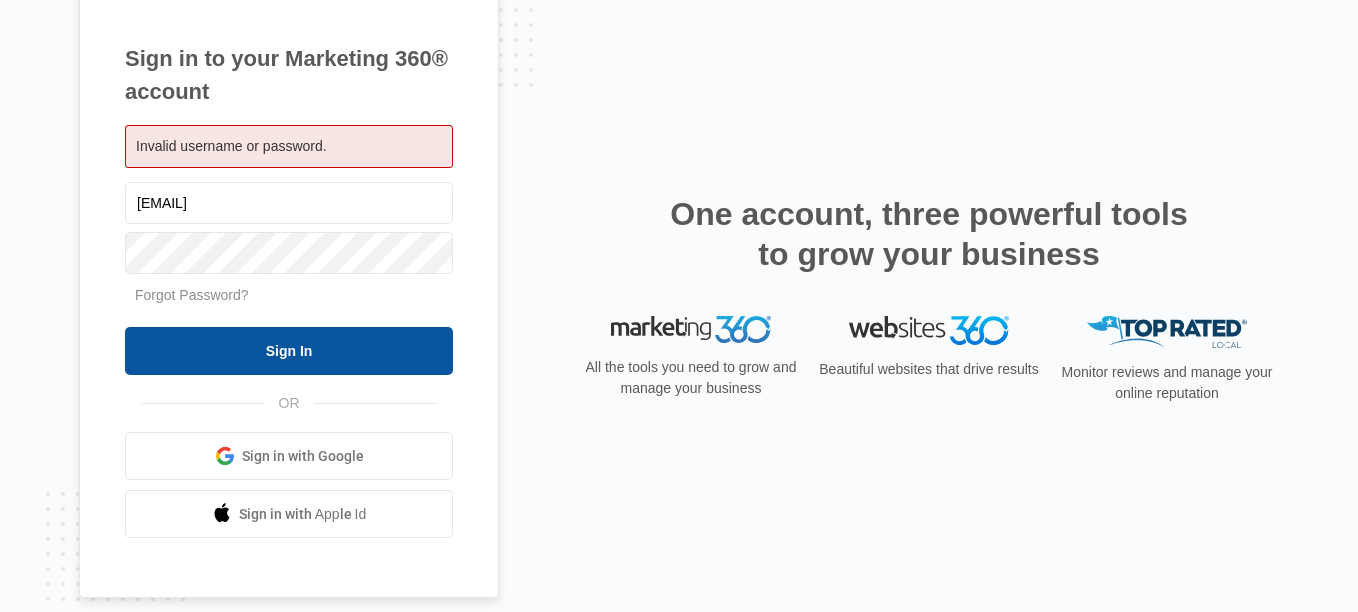 click on "Sign In" at bounding box center (289, 351) 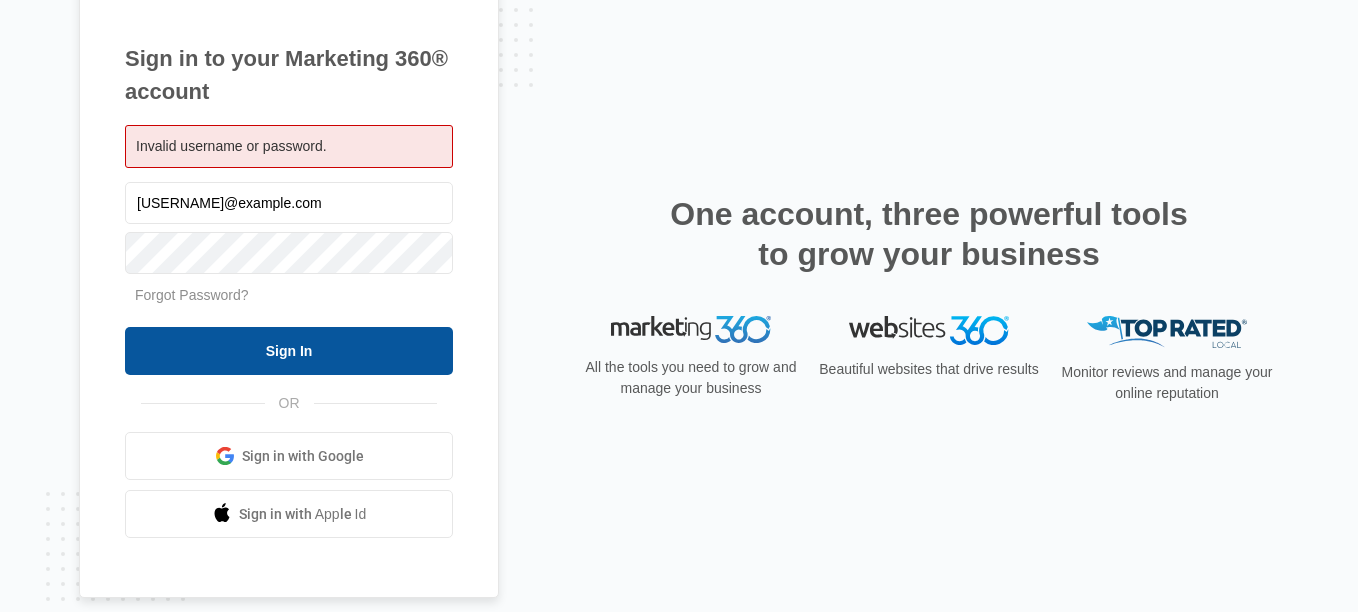 scroll, scrollTop: 0, scrollLeft: 0, axis: both 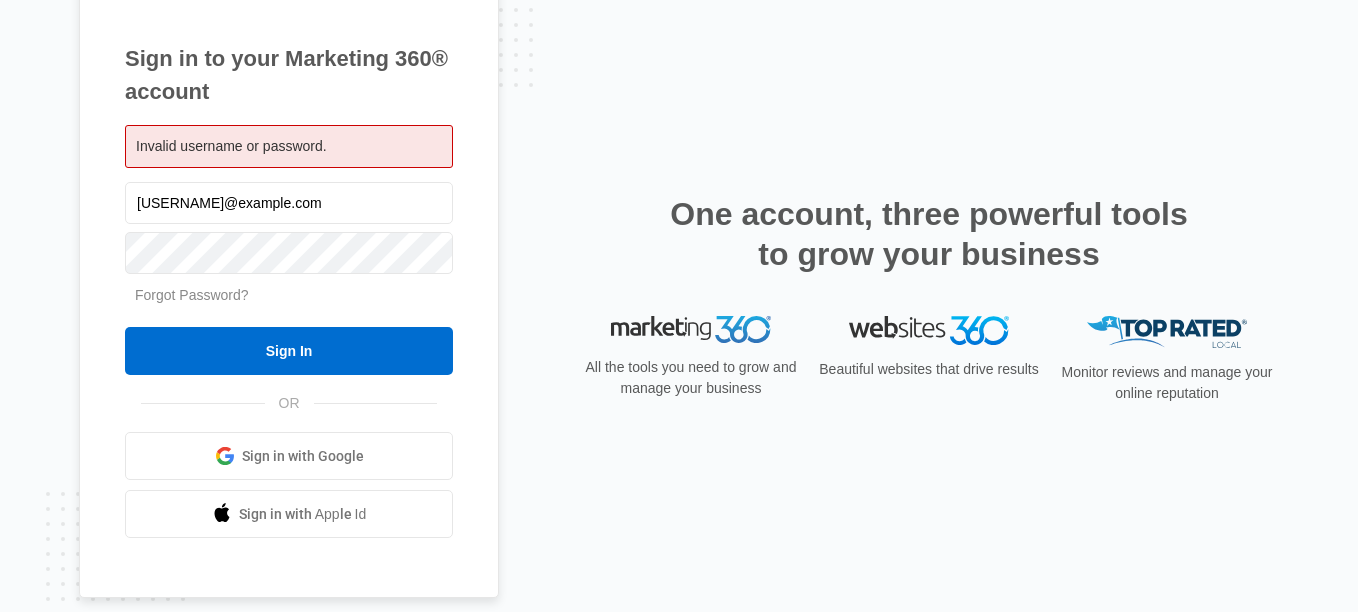click on "Forgot Password?" at bounding box center [192, 295] 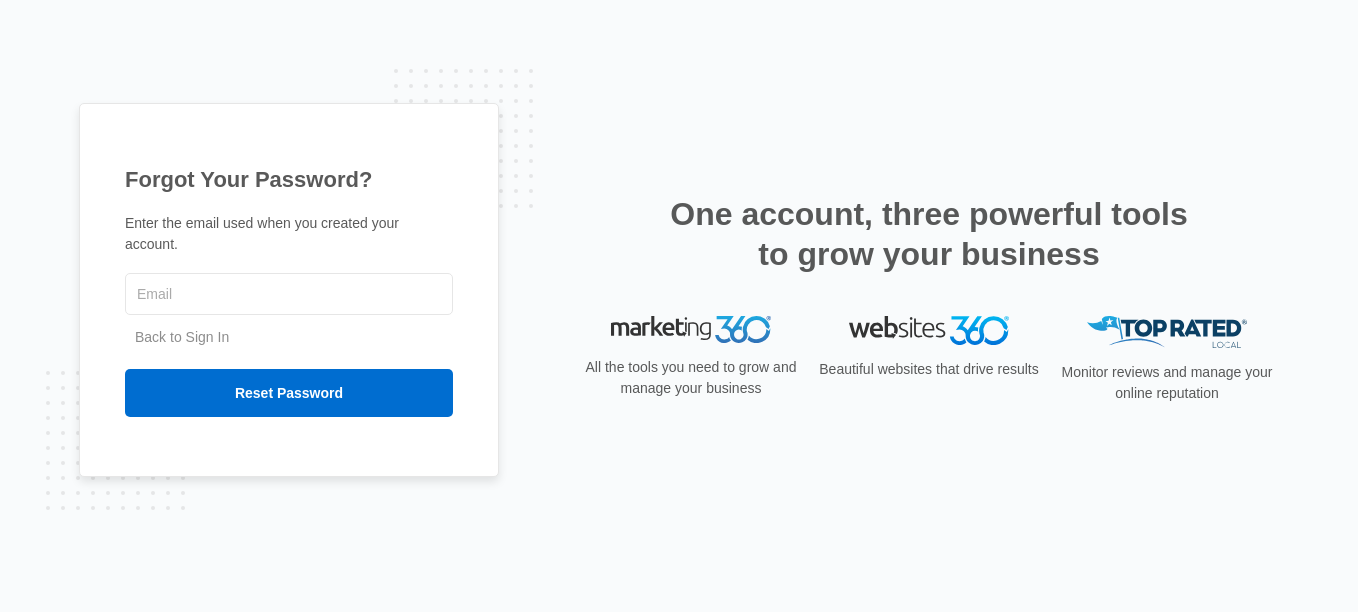 scroll, scrollTop: 0, scrollLeft: 0, axis: both 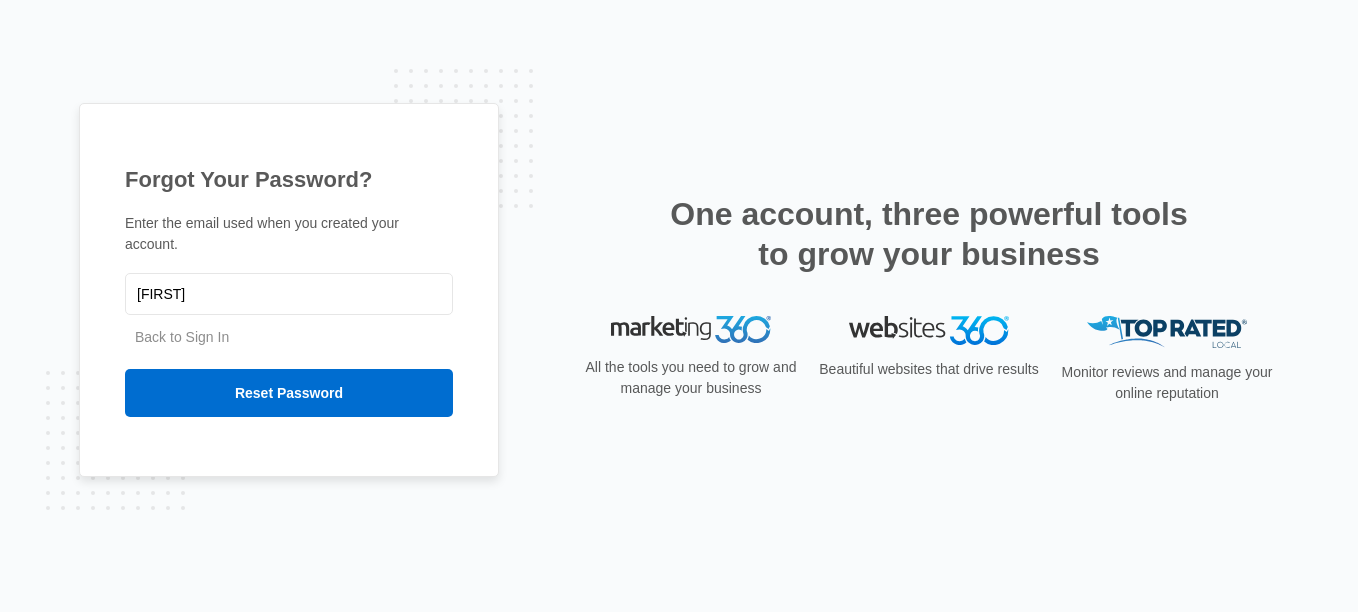type on "[EMAIL]" 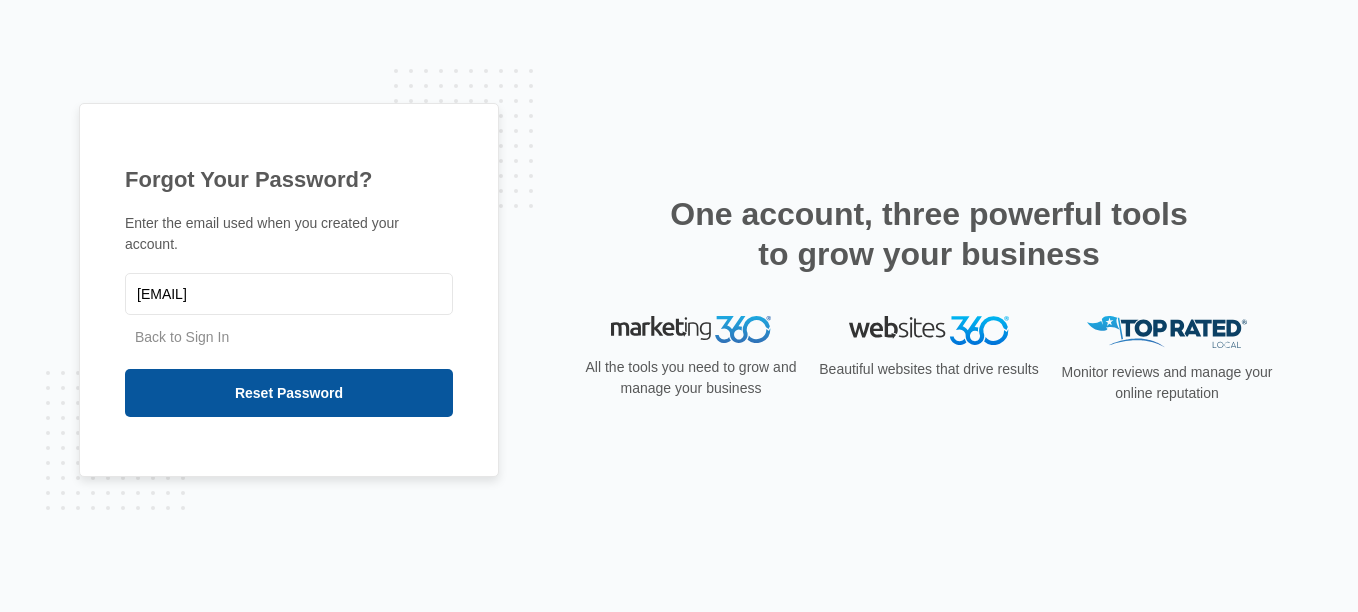 click on "Reset Password" at bounding box center [289, 393] 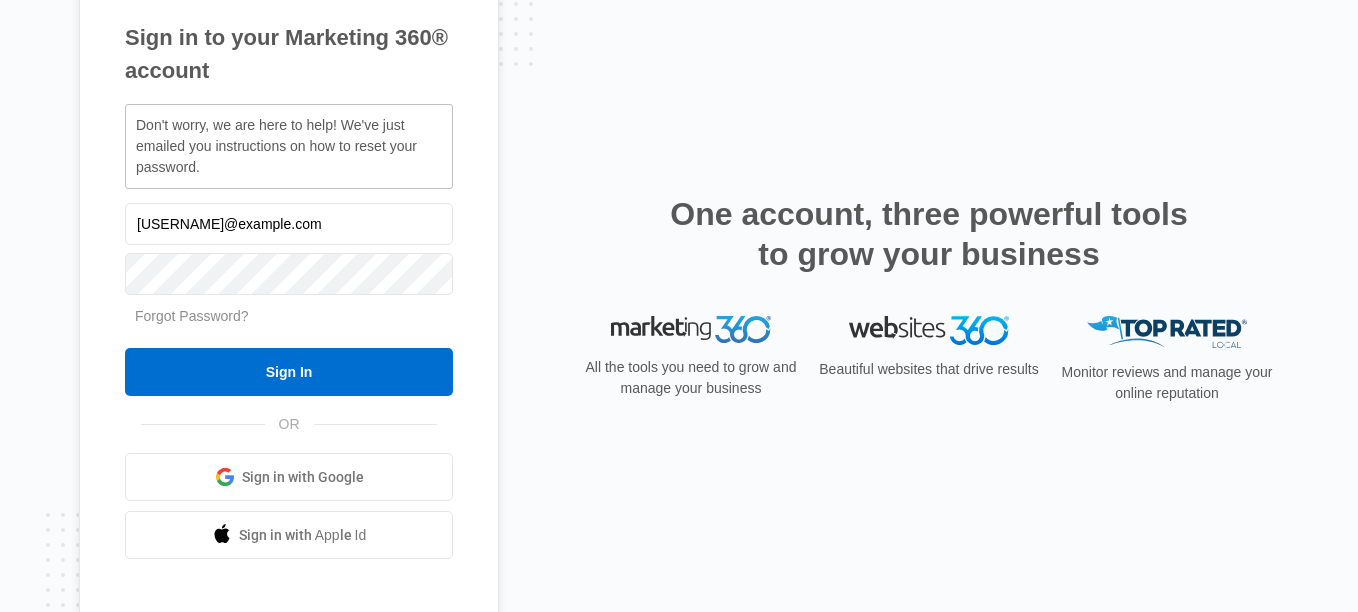 scroll, scrollTop: 0, scrollLeft: 0, axis: both 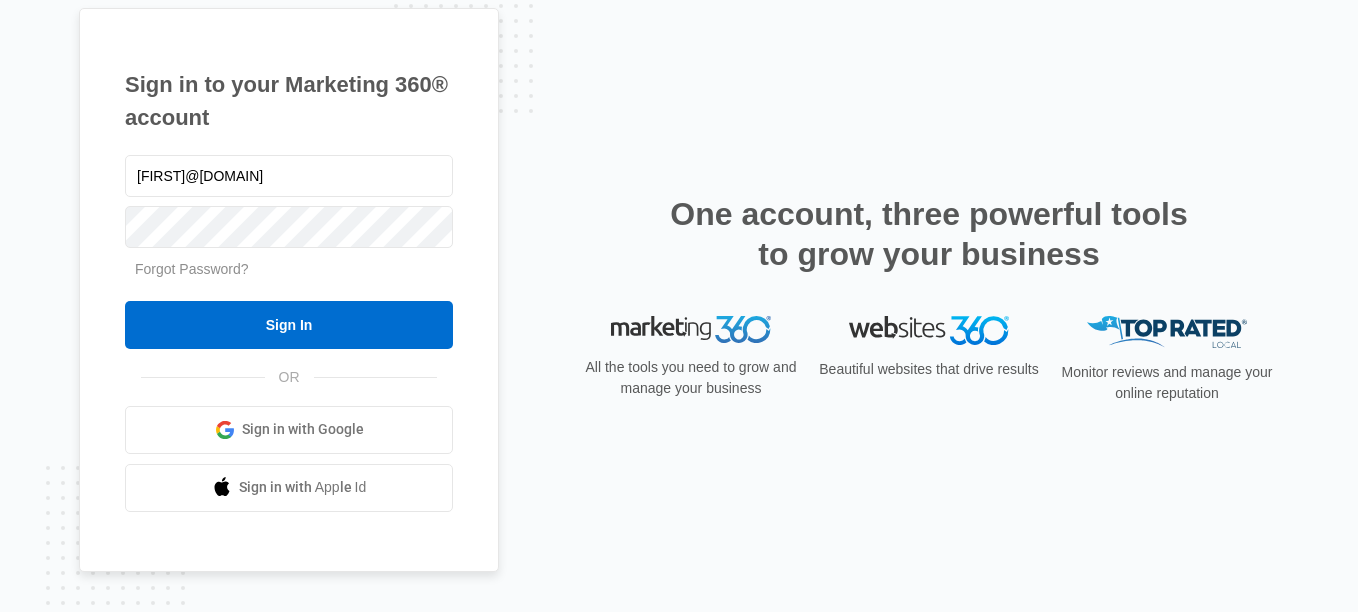 type on "[EMAIL]" 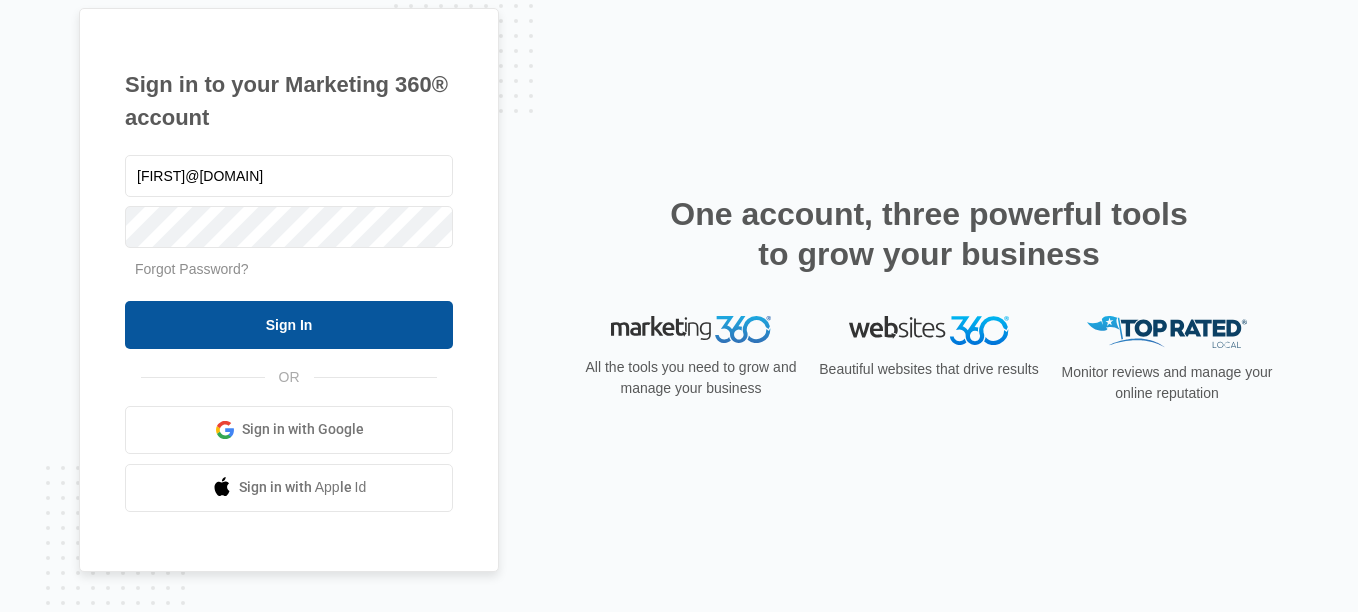 click on "Sign In" at bounding box center (289, 325) 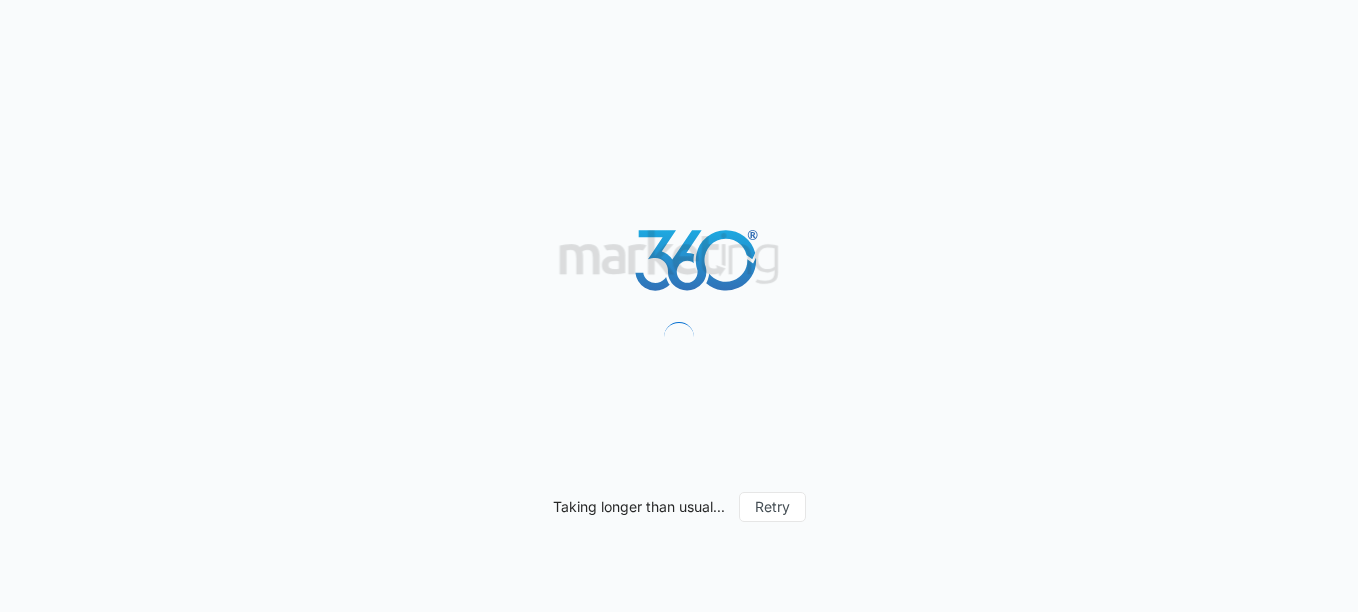 scroll, scrollTop: 0, scrollLeft: 0, axis: both 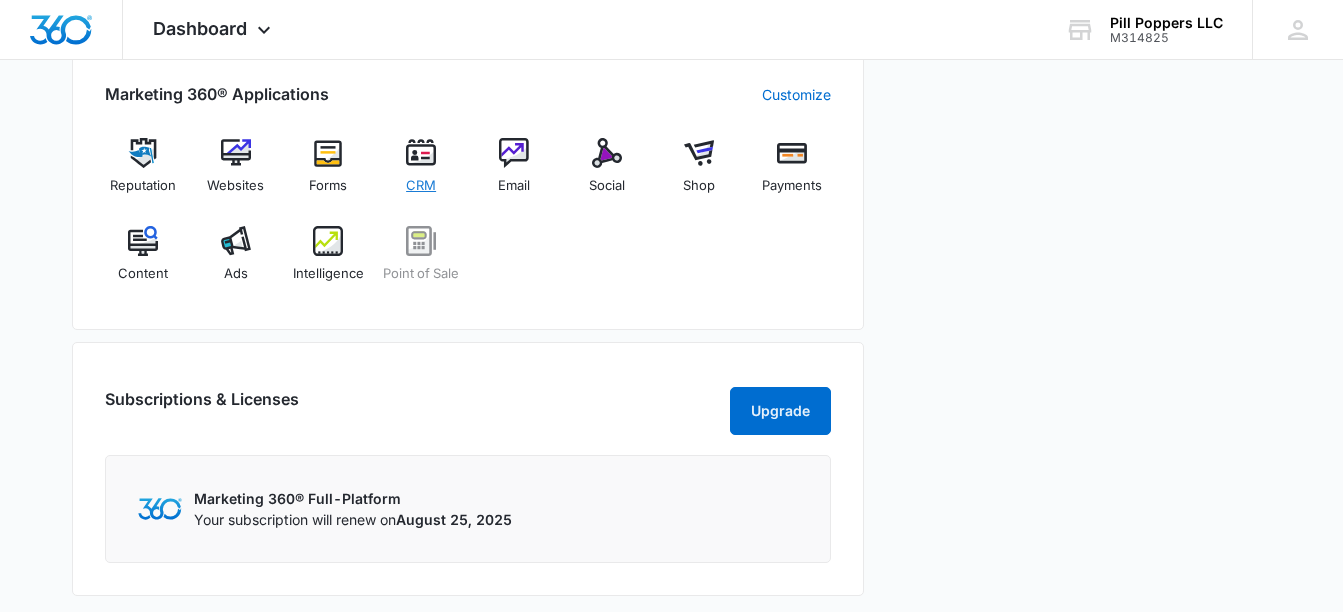 click on "CRM" at bounding box center [421, 186] 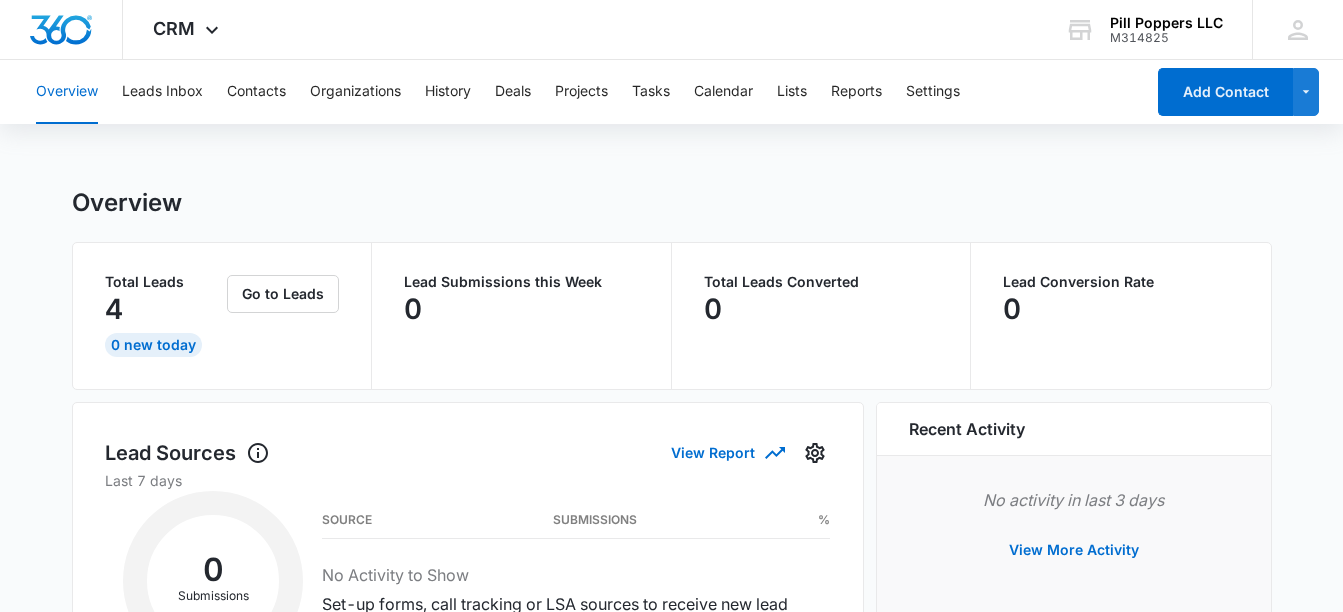 scroll, scrollTop: 100, scrollLeft: 0, axis: vertical 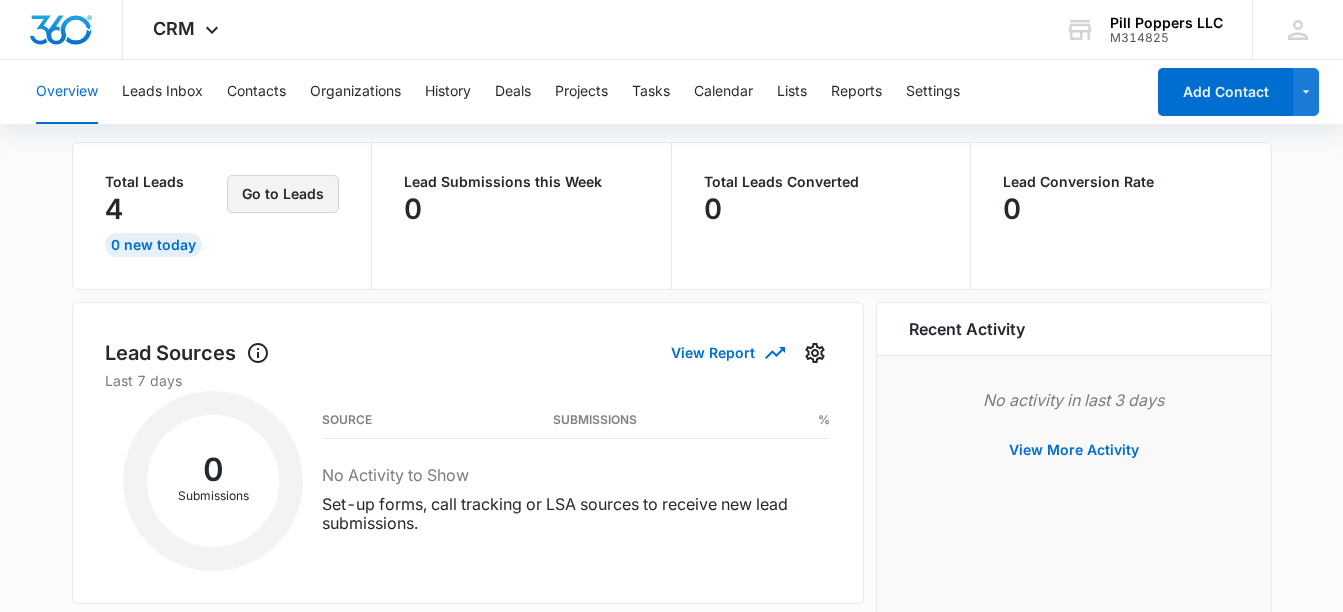 click on "Go to Leads" at bounding box center (283, 194) 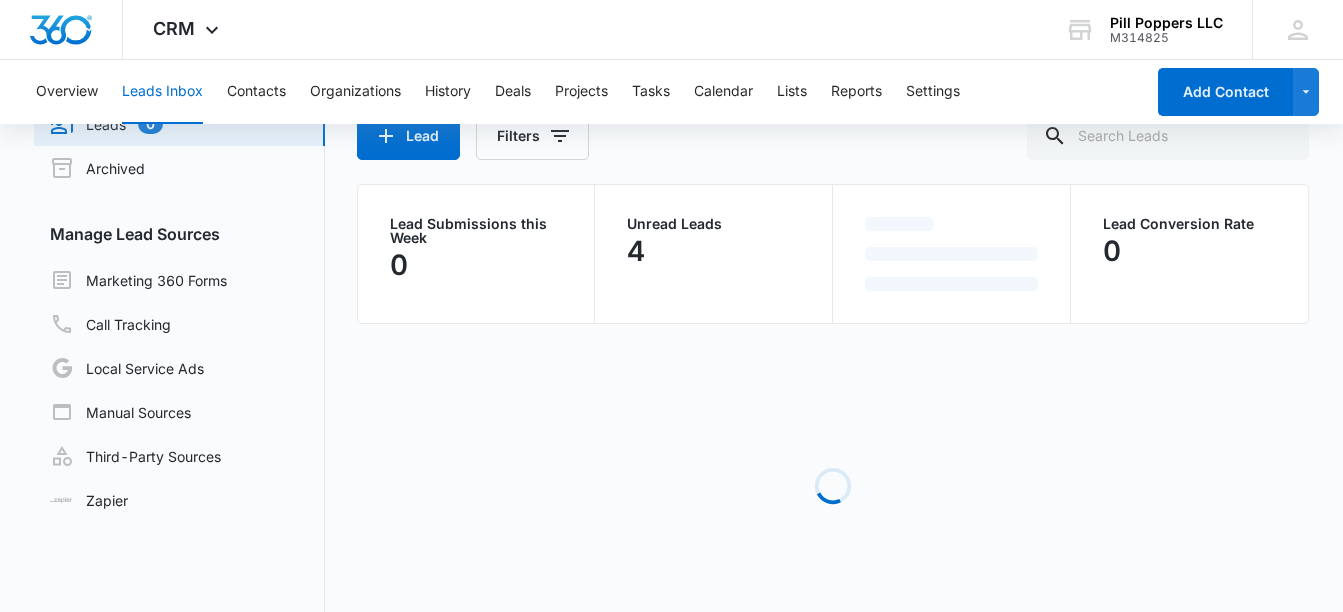 scroll, scrollTop: 0, scrollLeft: 0, axis: both 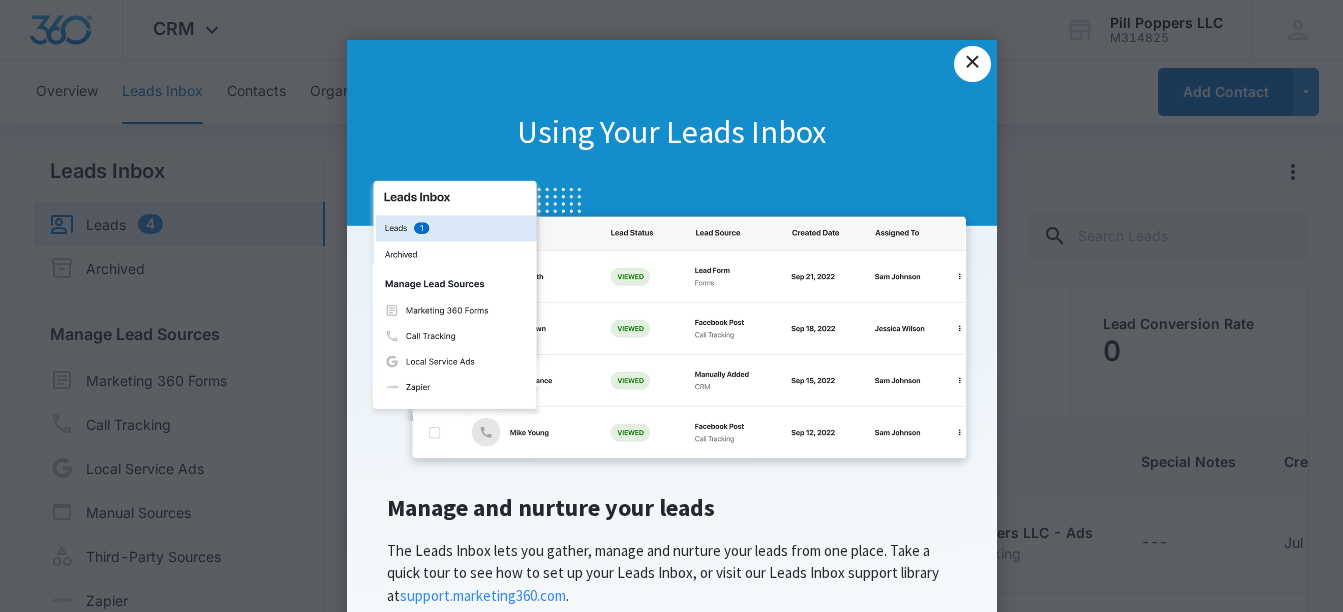 click on "×" at bounding box center [972, 64] 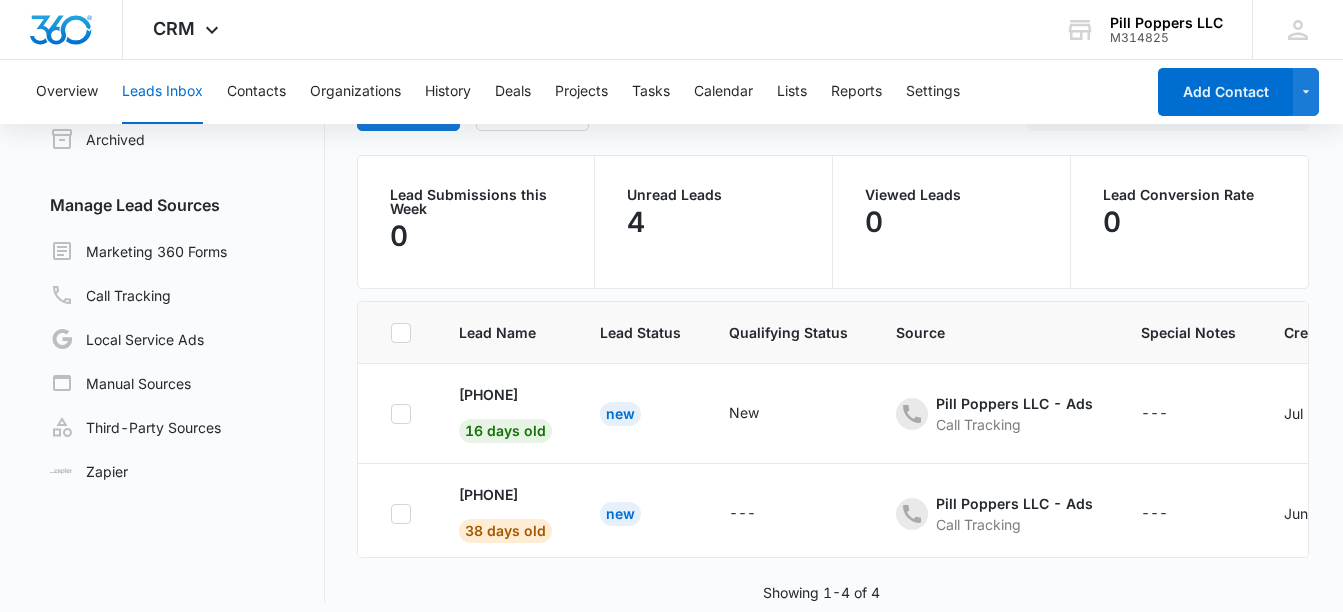 scroll, scrollTop: 144, scrollLeft: 0, axis: vertical 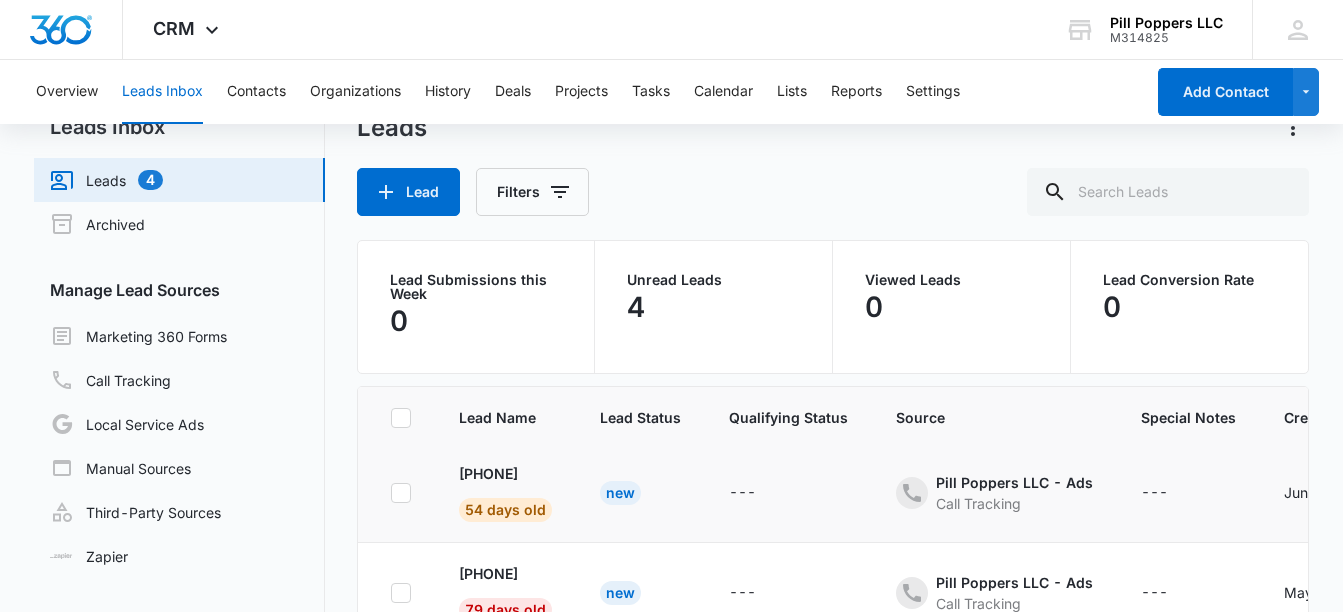 click on "Call Tracking" at bounding box center (1014, 503) 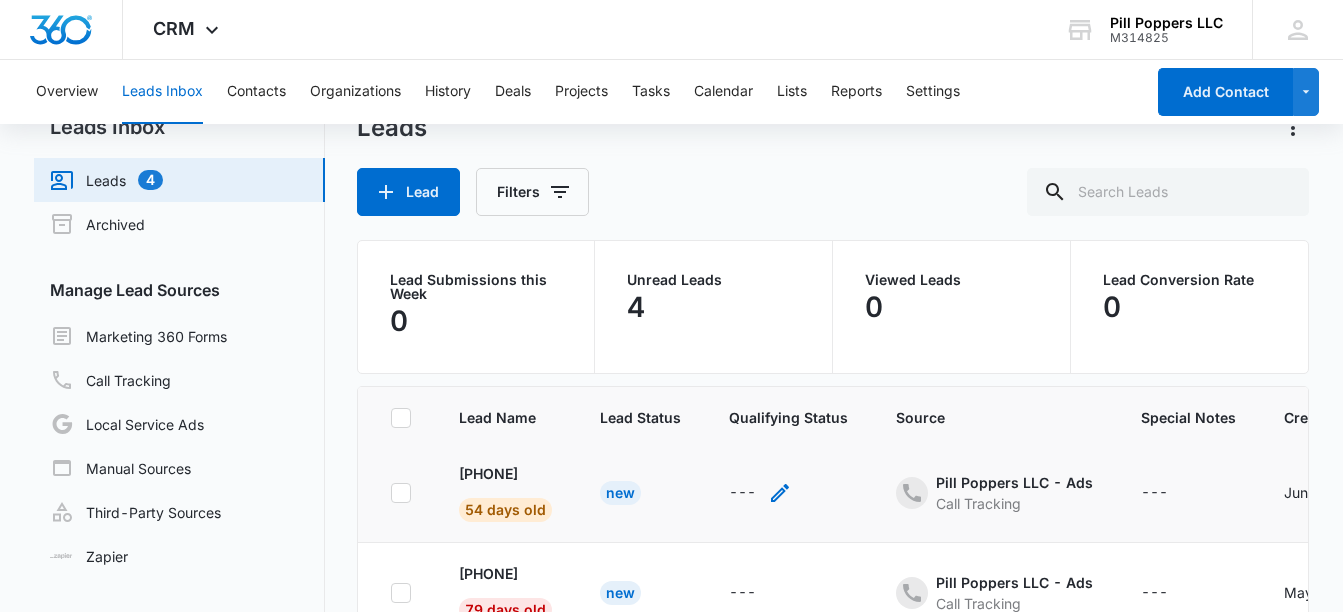 click on "---" at bounding box center [742, 493] 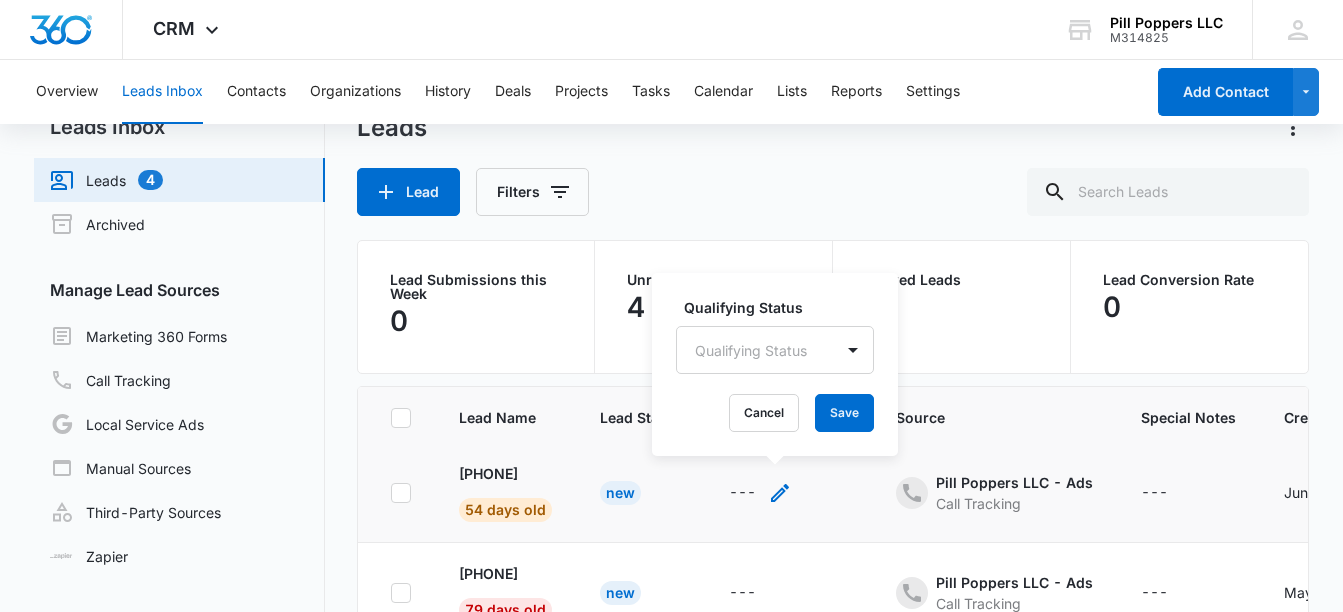 click on "---" at bounding box center [742, 493] 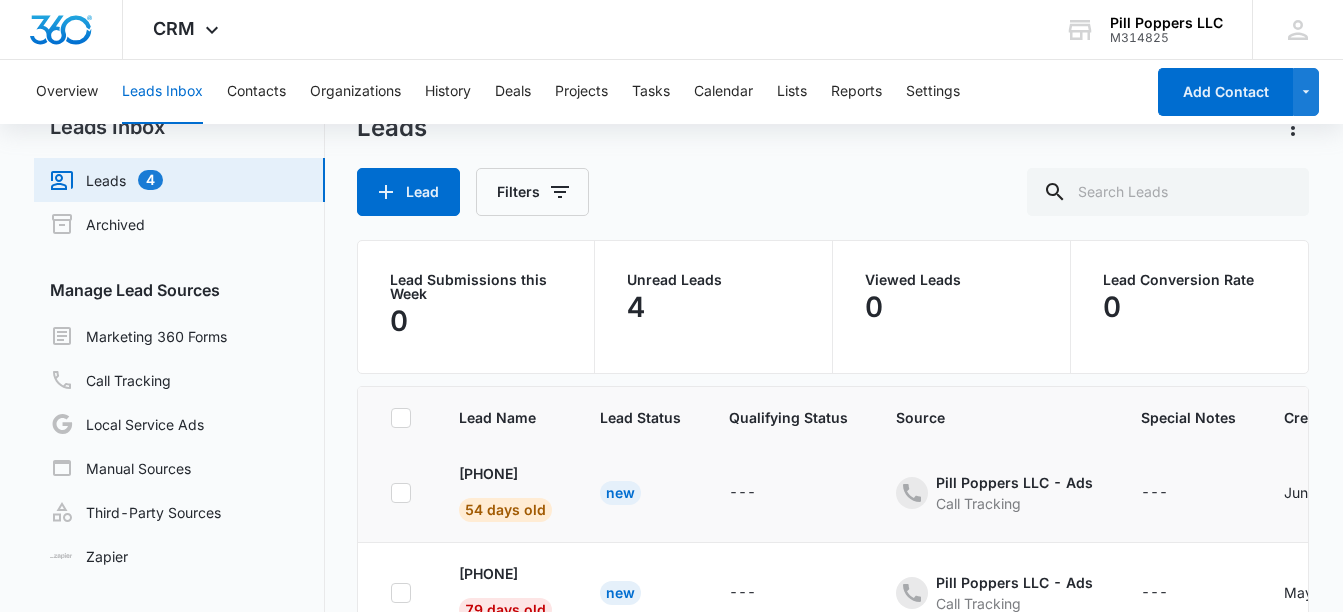 click on "+12525850838 54 days old" at bounding box center [505, 493] 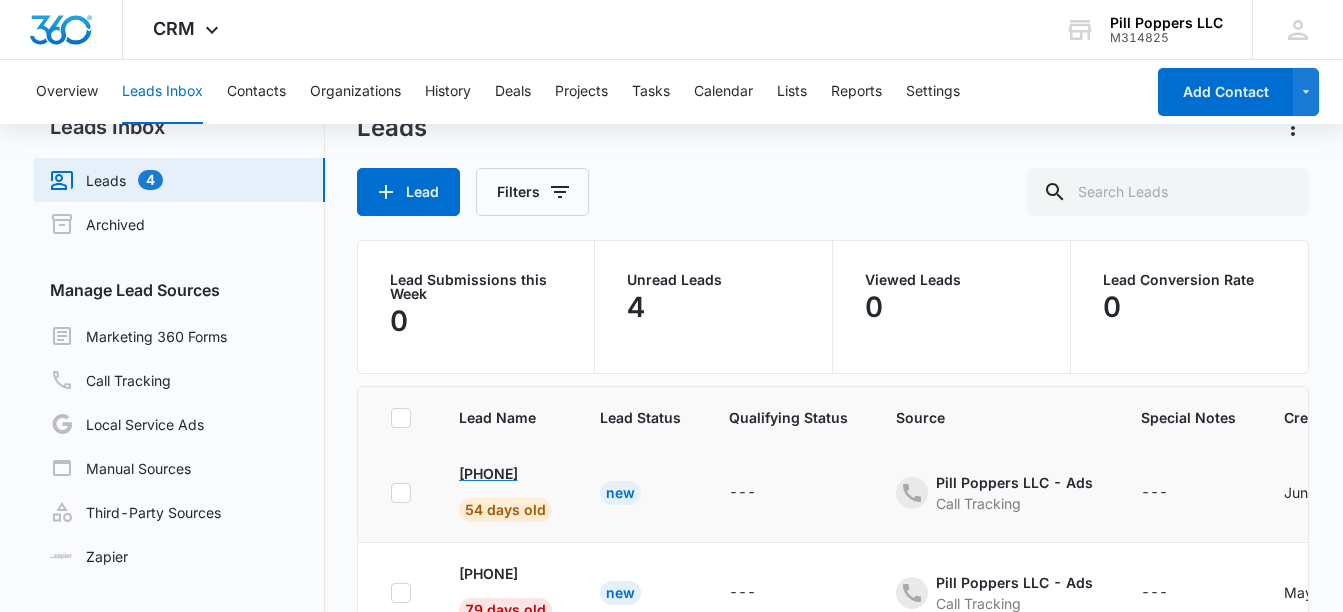 click on "54 days old" at bounding box center [505, 510] 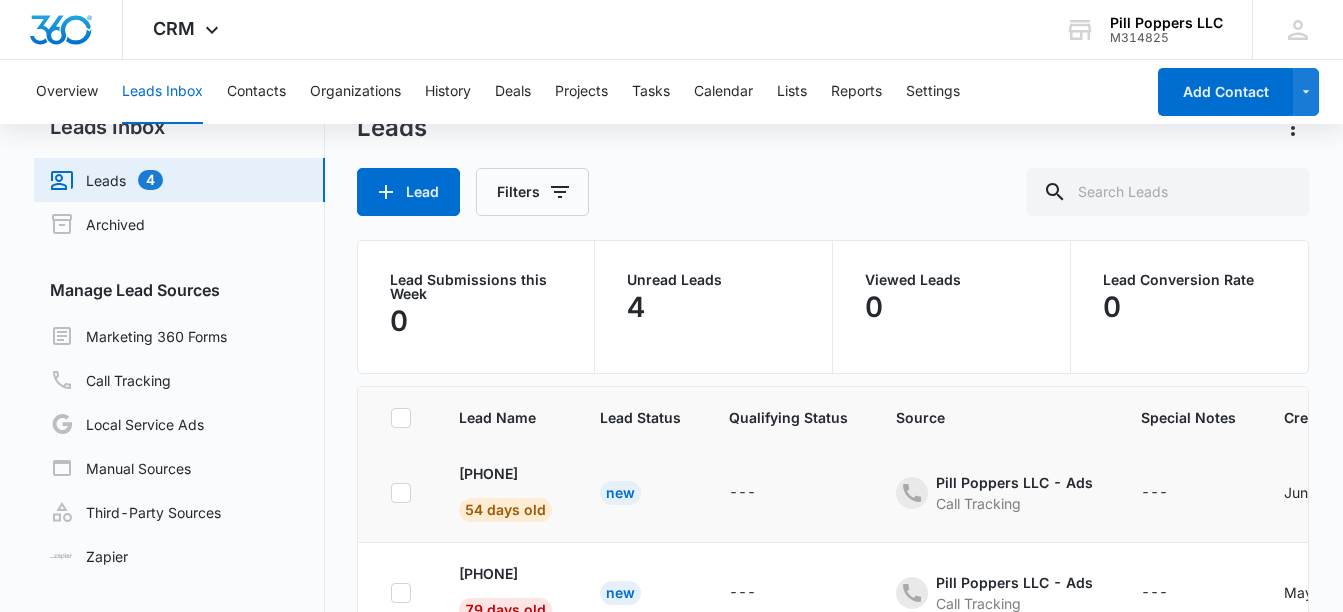scroll, scrollTop: 0, scrollLeft: 0, axis: both 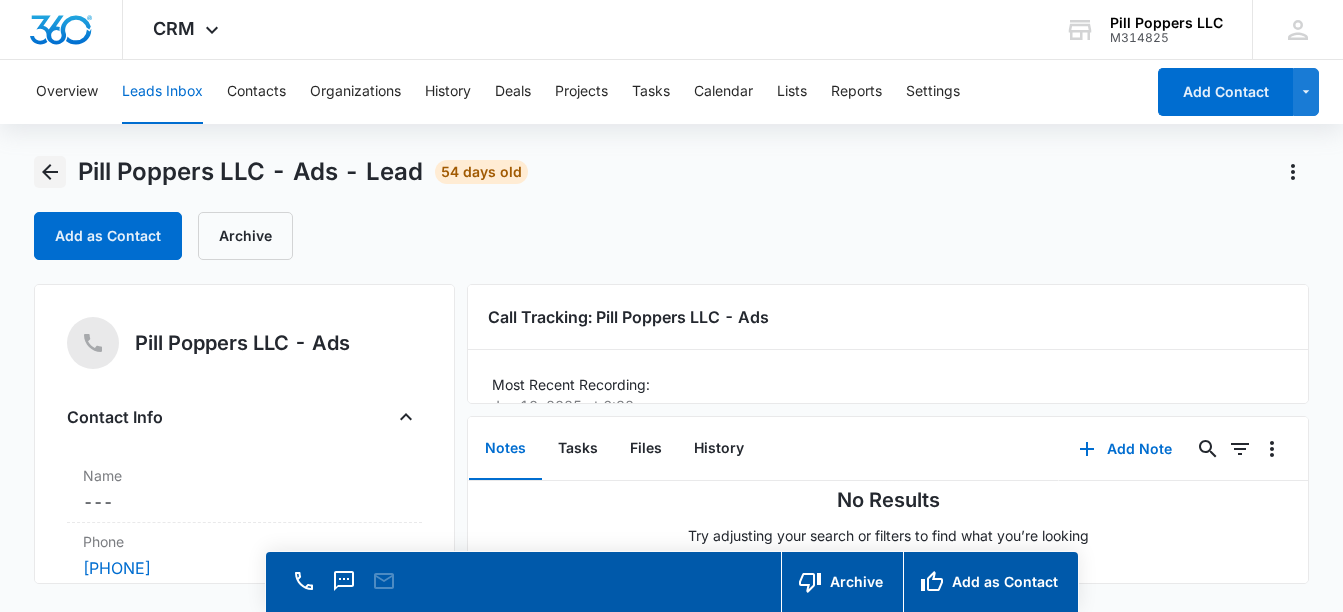 click 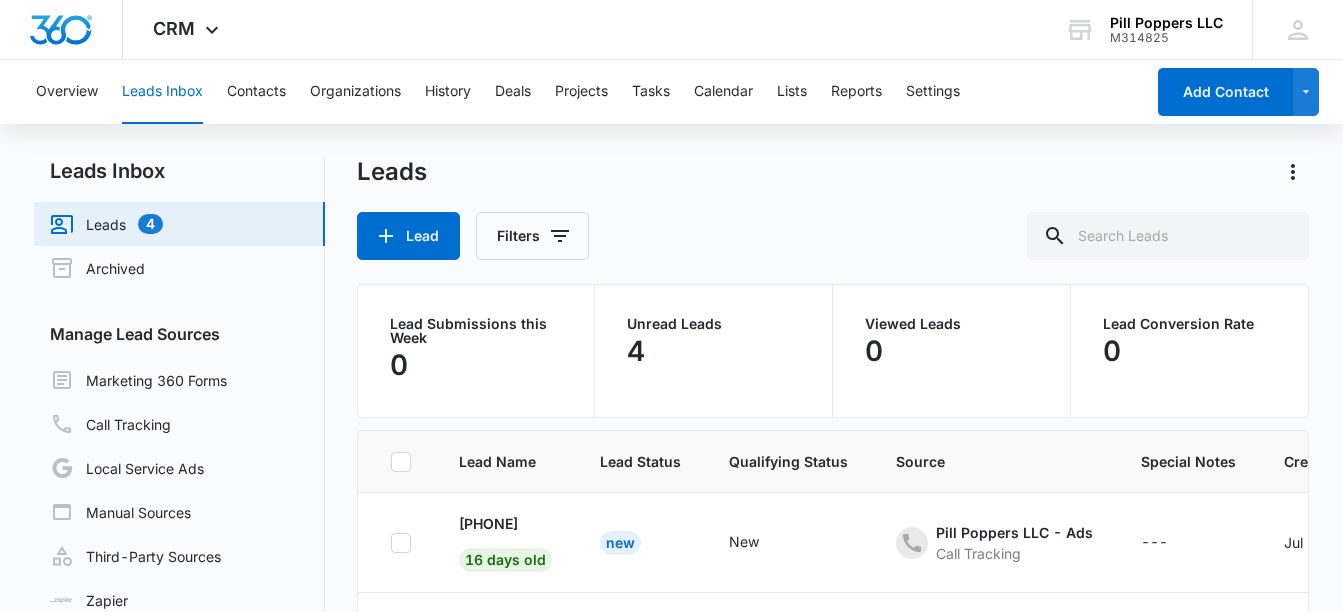 scroll, scrollTop: 221, scrollLeft: 0, axis: vertical 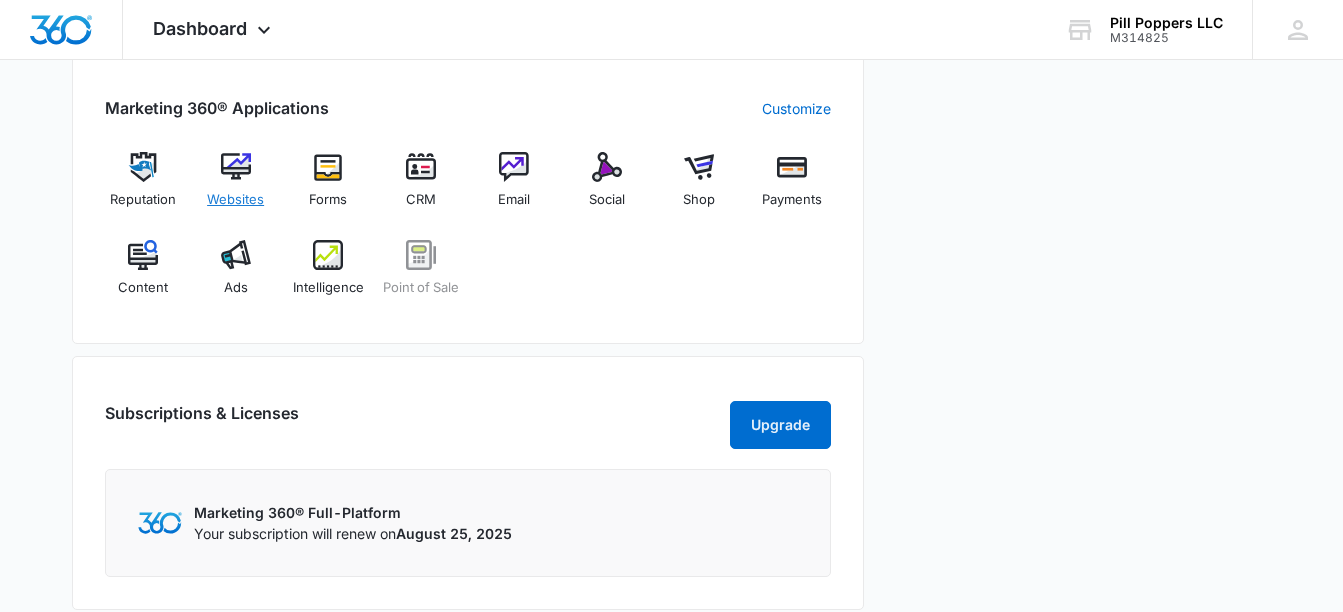 click at bounding box center [236, 167] 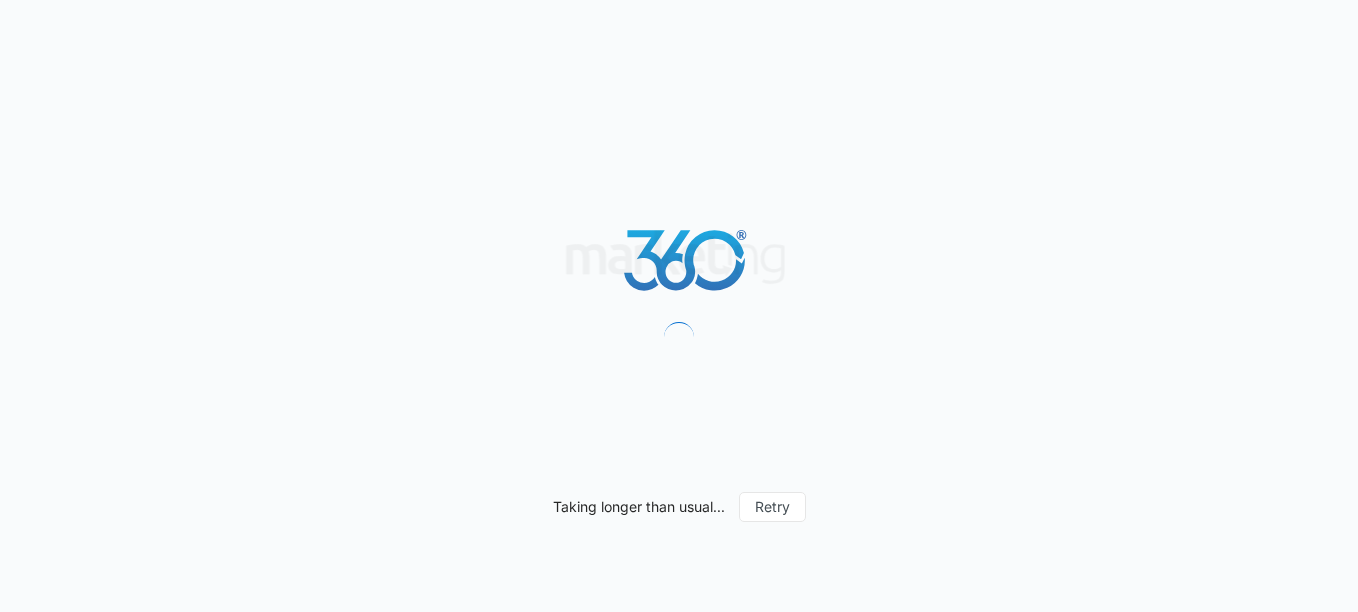 scroll, scrollTop: 0, scrollLeft: 0, axis: both 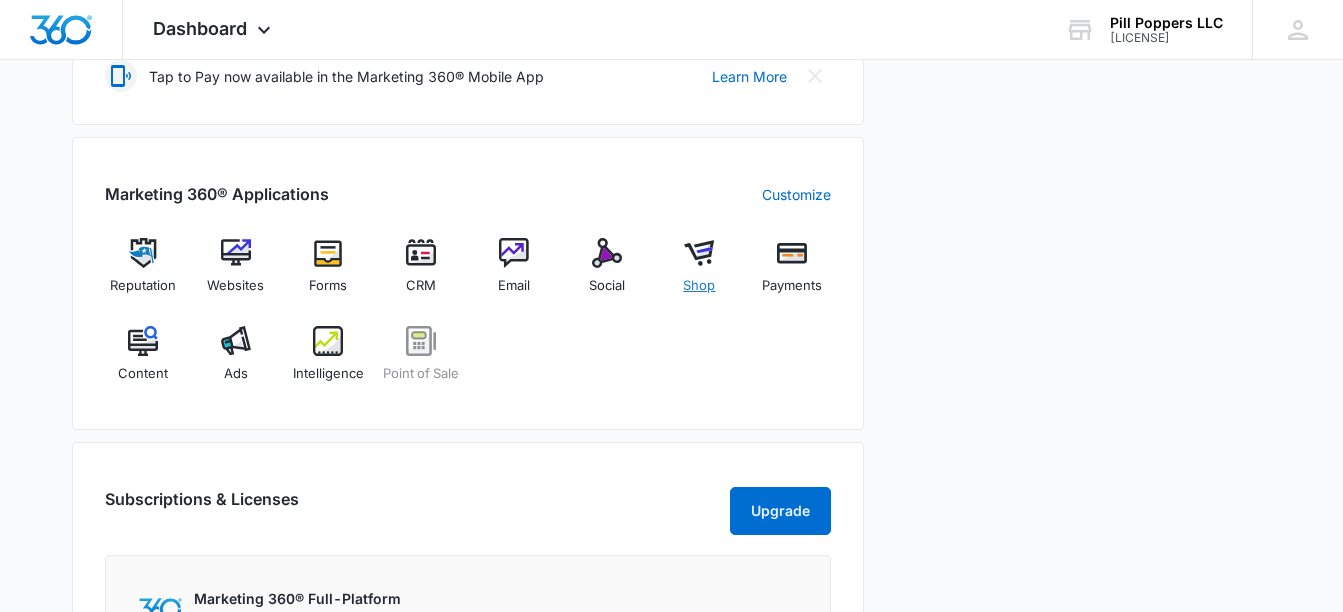 click at bounding box center (699, 253) 